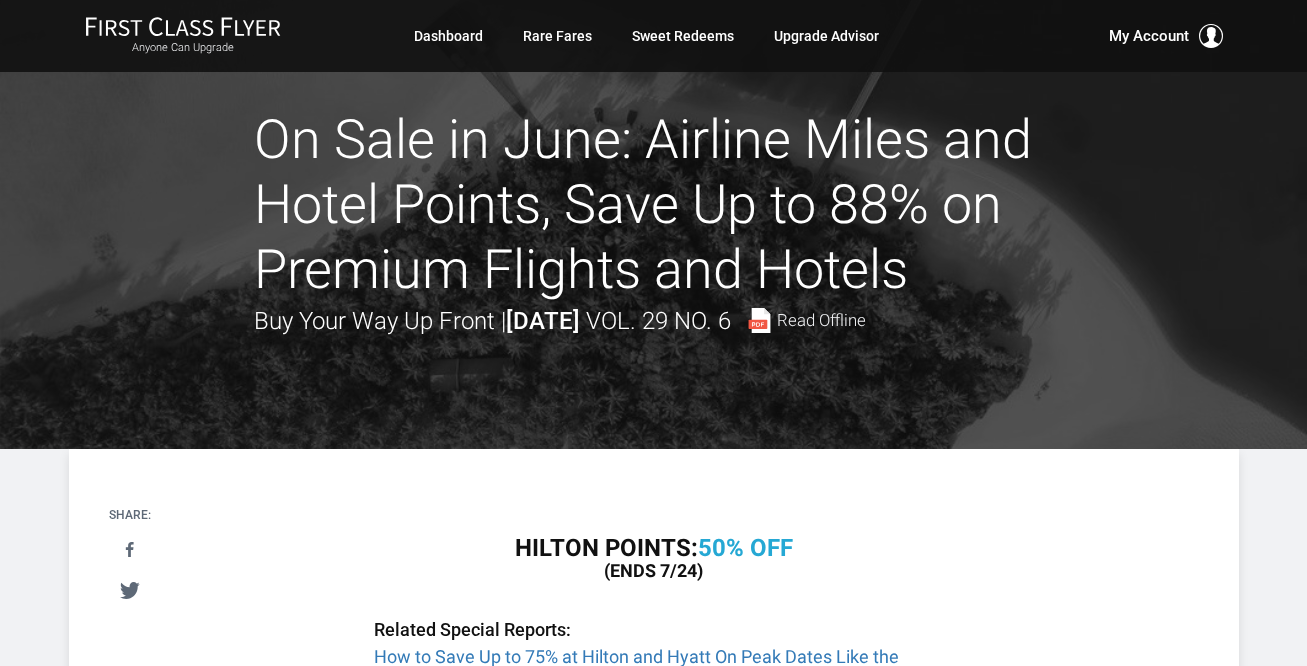 scroll, scrollTop: 2594, scrollLeft: 0, axis: vertical 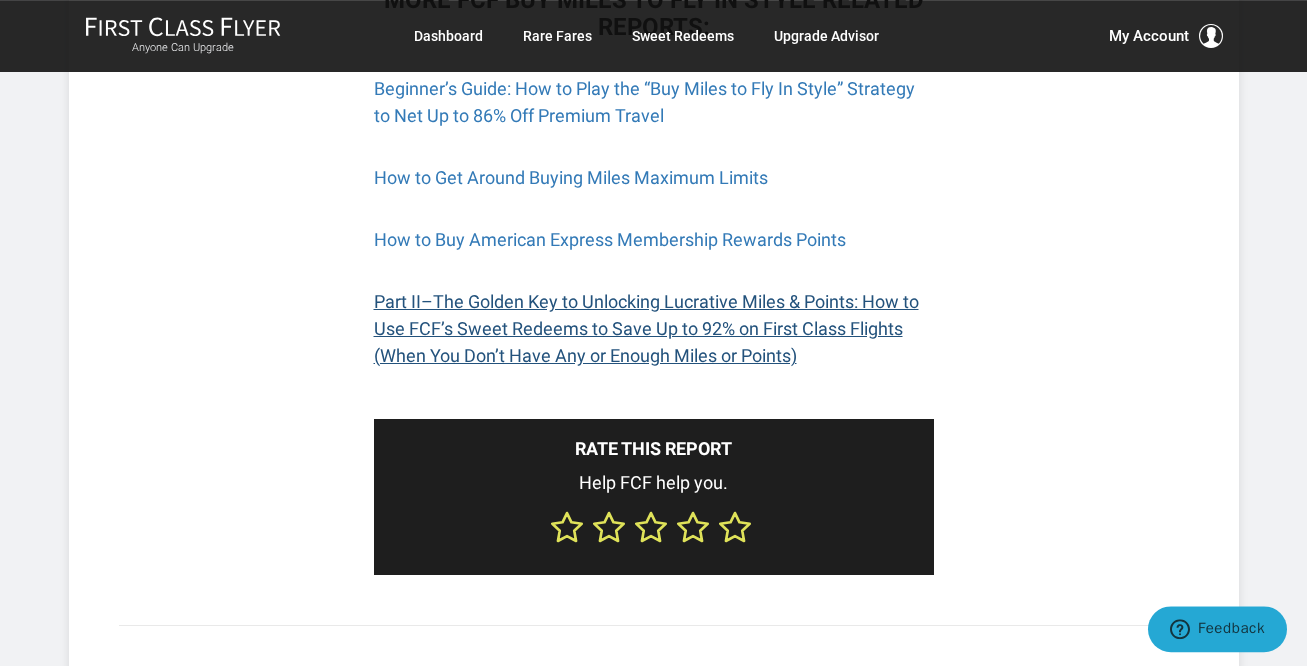 click on "Part II–The Golden Key to Unlocking Lucrative Miles & Points: How to Use FCF’s Sweet Redeems to Save Up to 92% on First Class Flights (When You Don’t Have Any or Enough Miles or Points)" at bounding box center (646, 328) 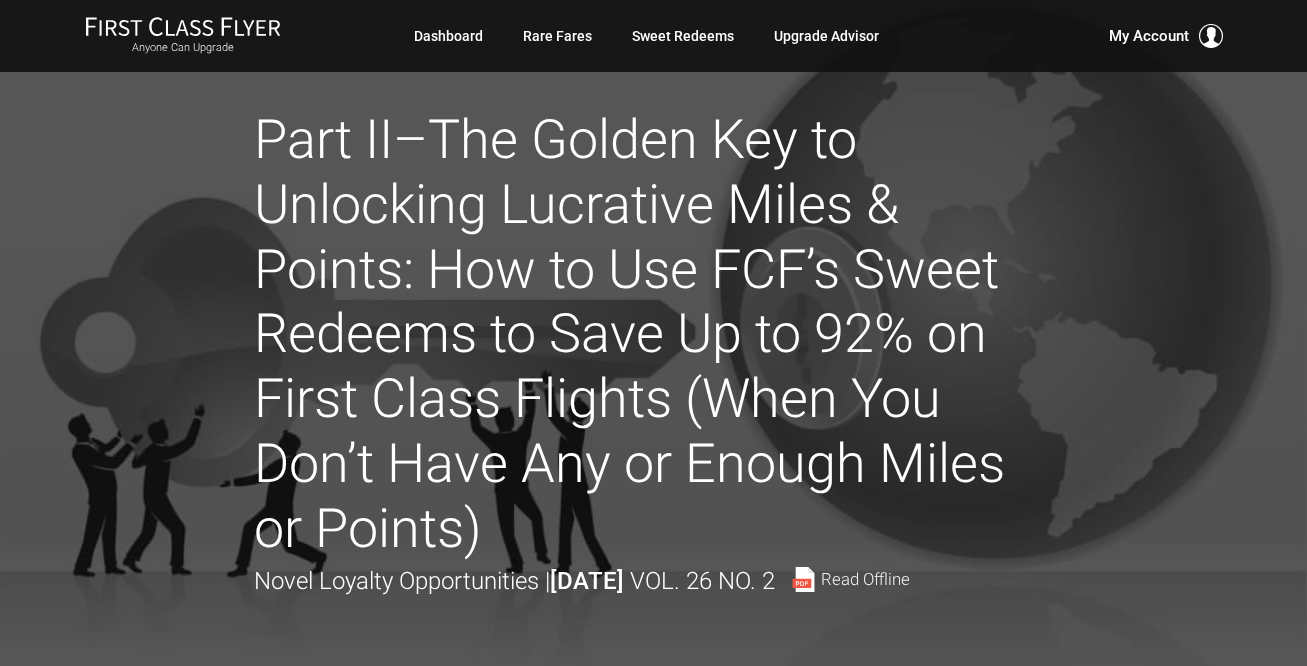 scroll, scrollTop: 0, scrollLeft: 0, axis: both 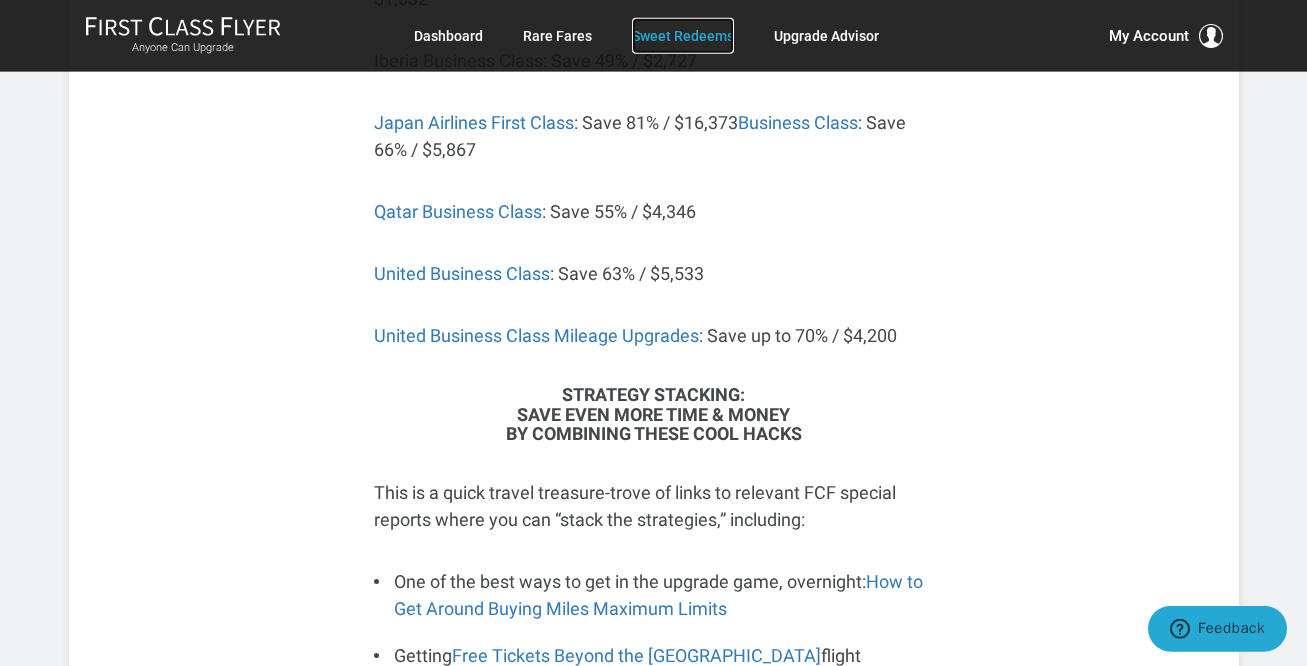 click on "Sweet Redeems" at bounding box center (683, 36) 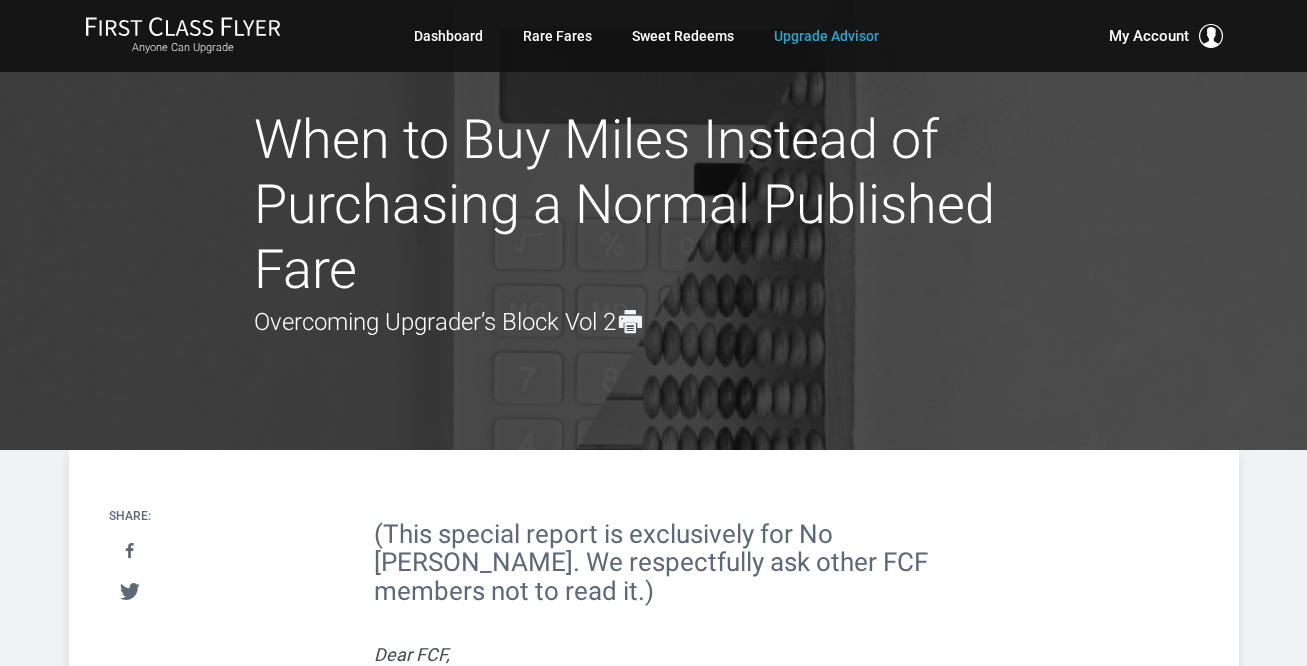 scroll, scrollTop: 3842, scrollLeft: 0, axis: vertical 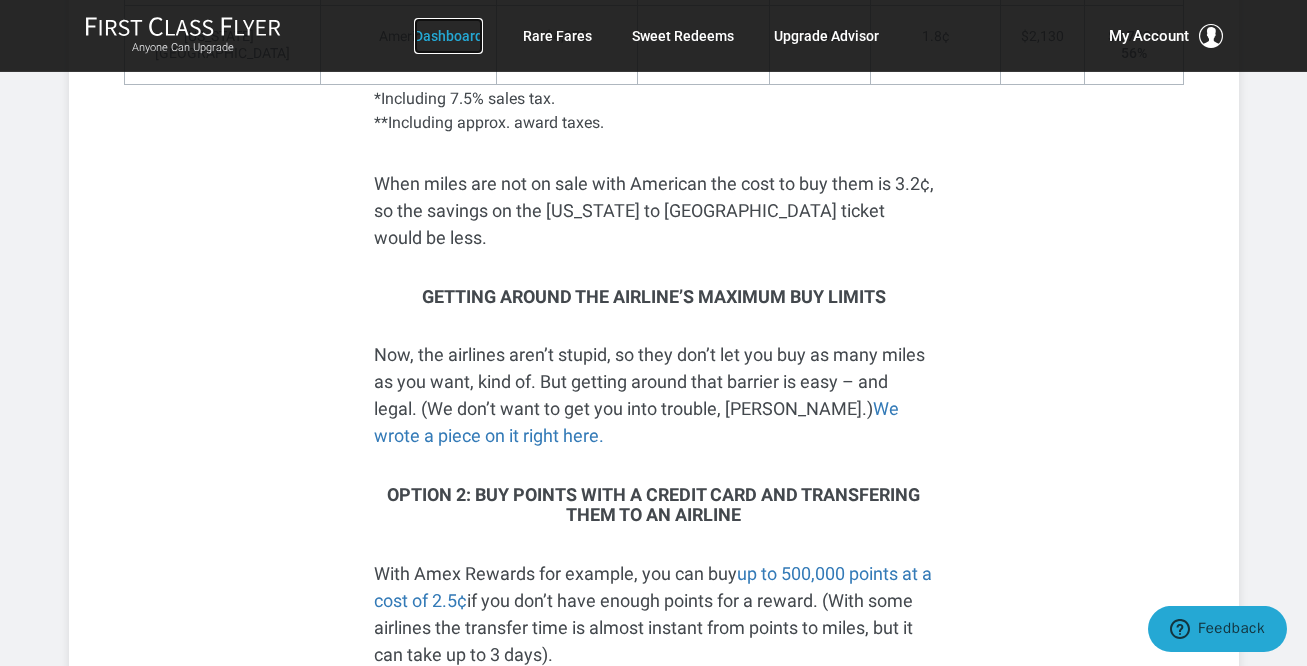 click on "Dashboard" at bounding box center [448, 36] 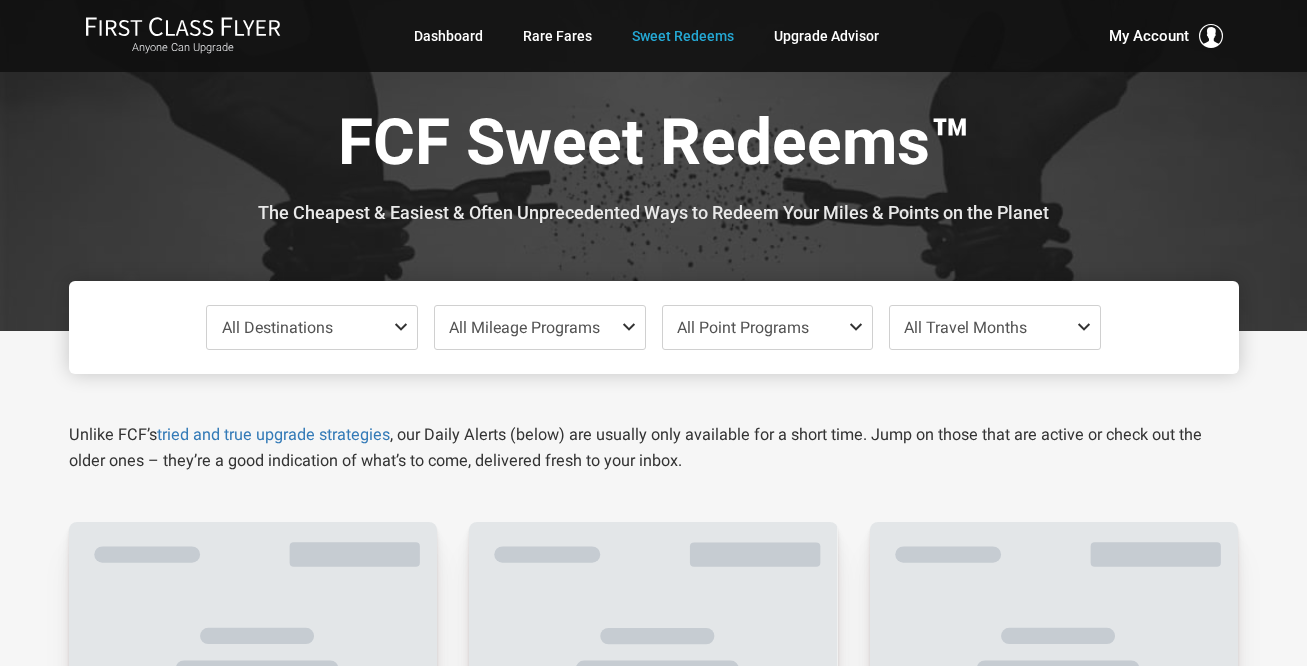 scroll, scrollTop: 0, scrollLeft: 0, axis: both 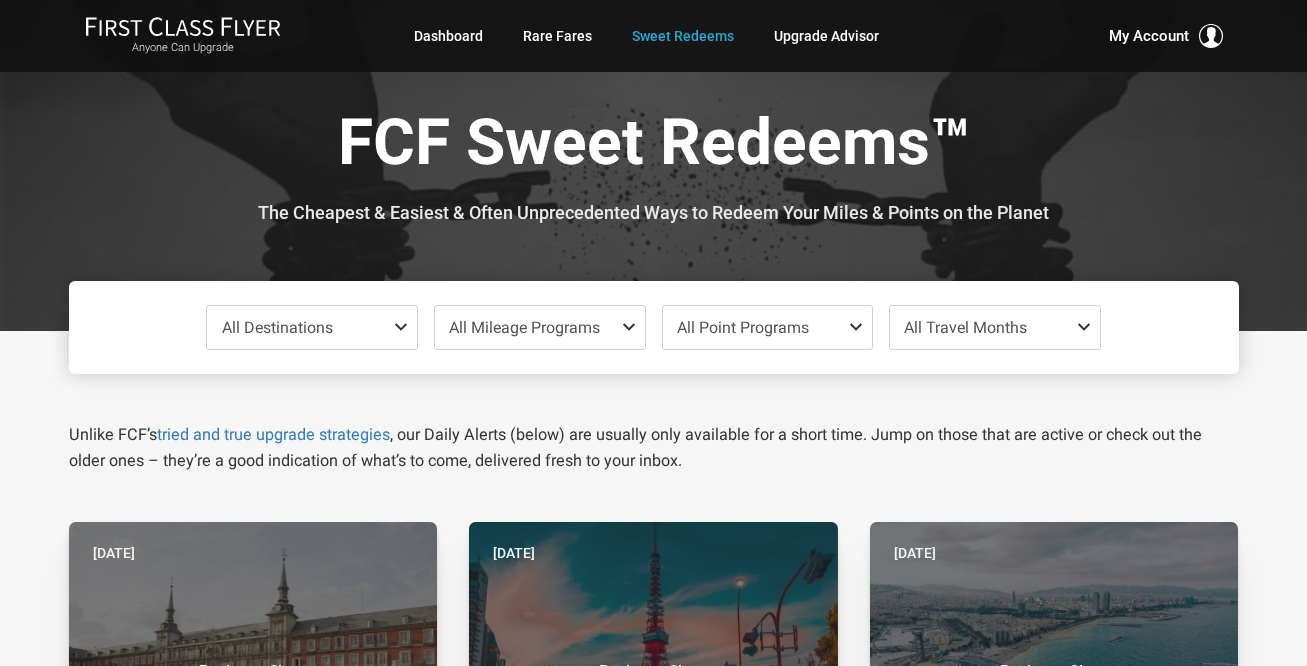 click at bounding box center [633, 327] 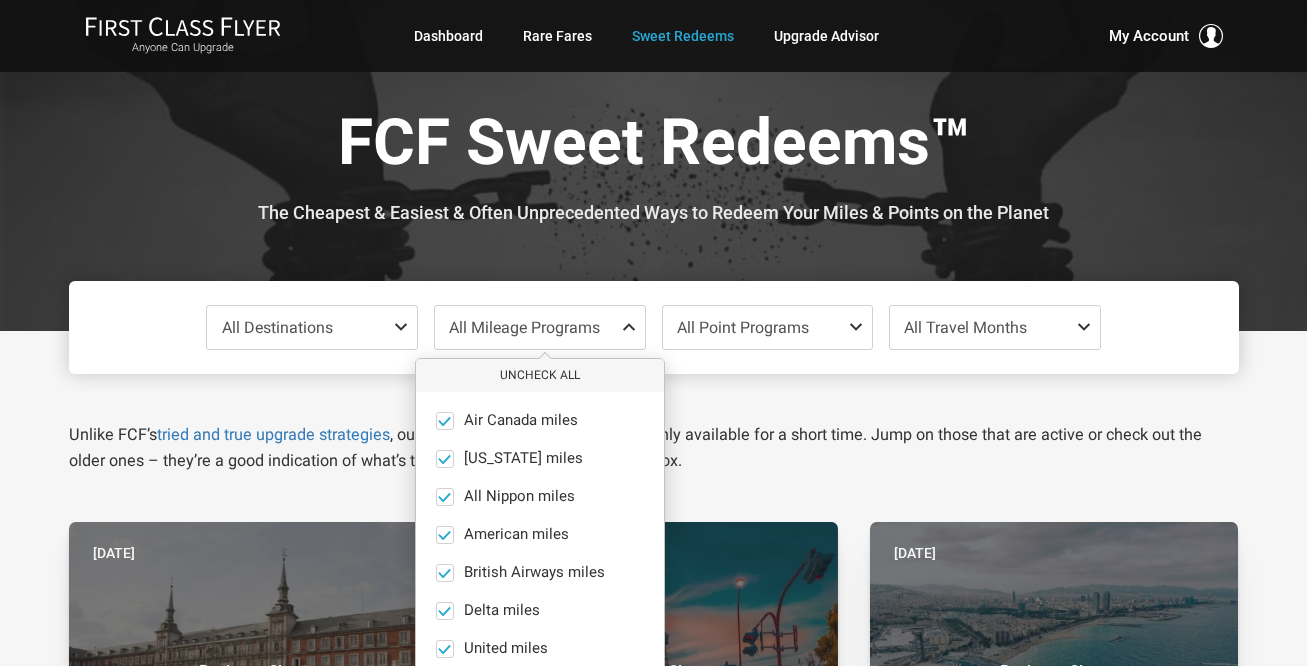scroll, scrollTop: 24, scrollLeft: 0, axis: vertical 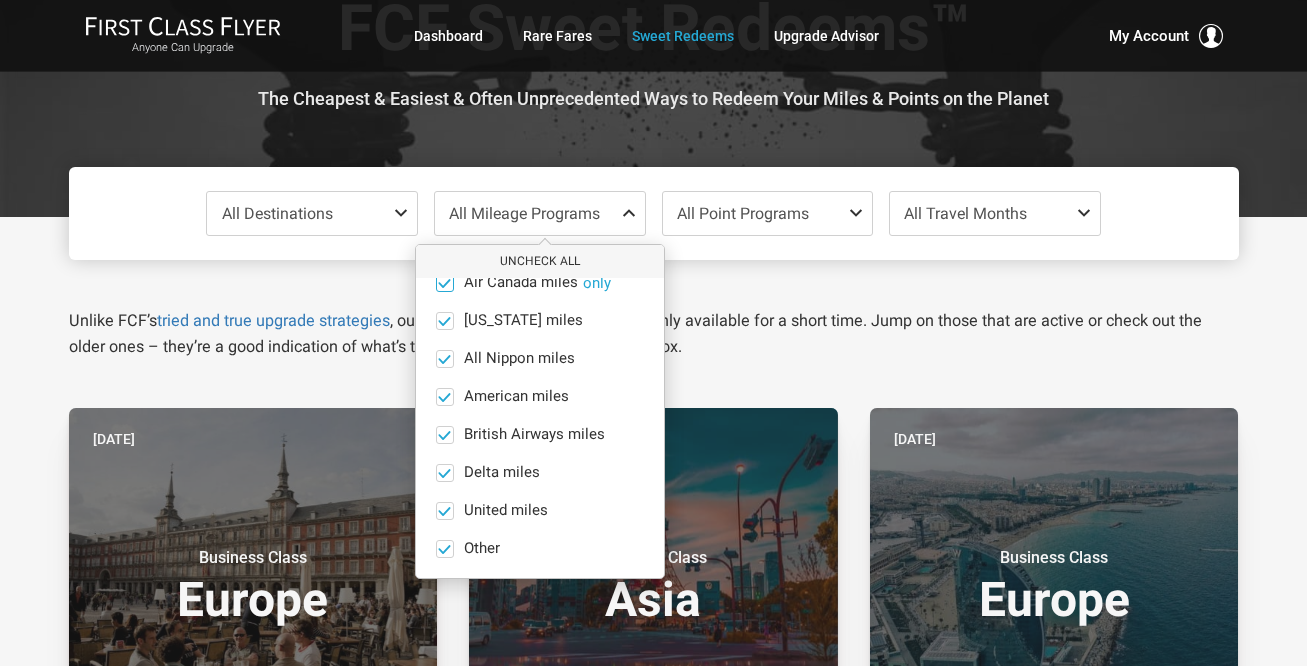 click at bounding box center [444, 282] 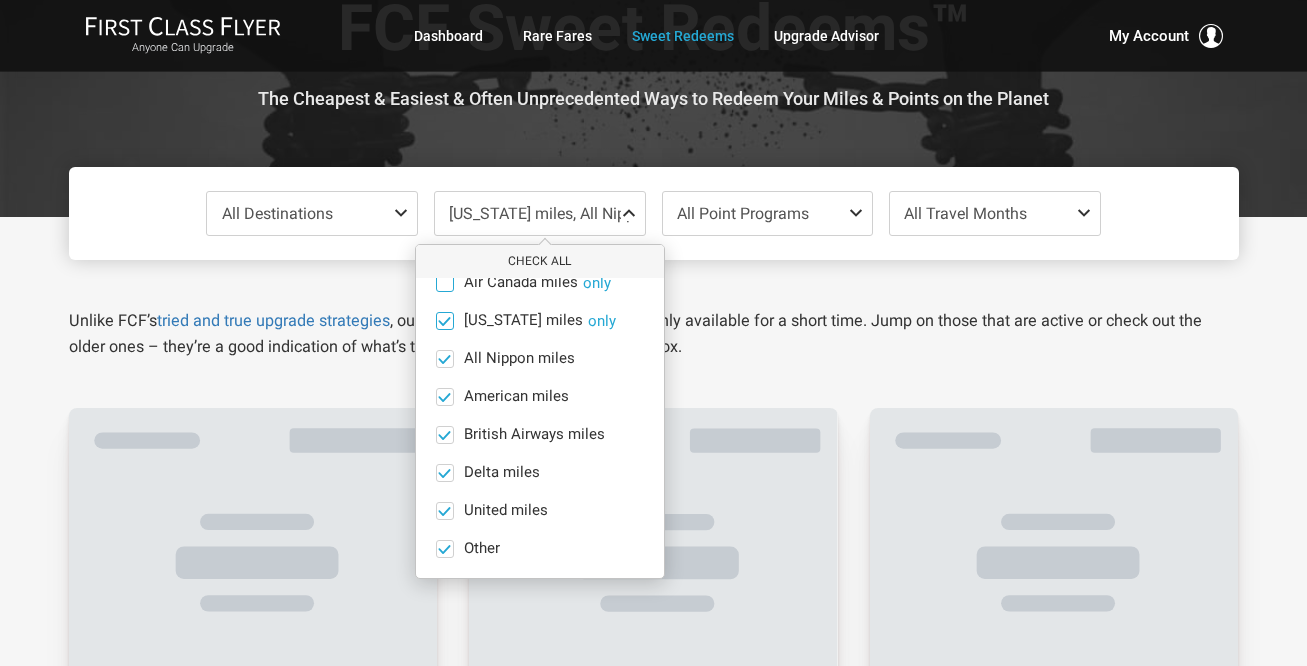 click at bounding box center (444, 320) 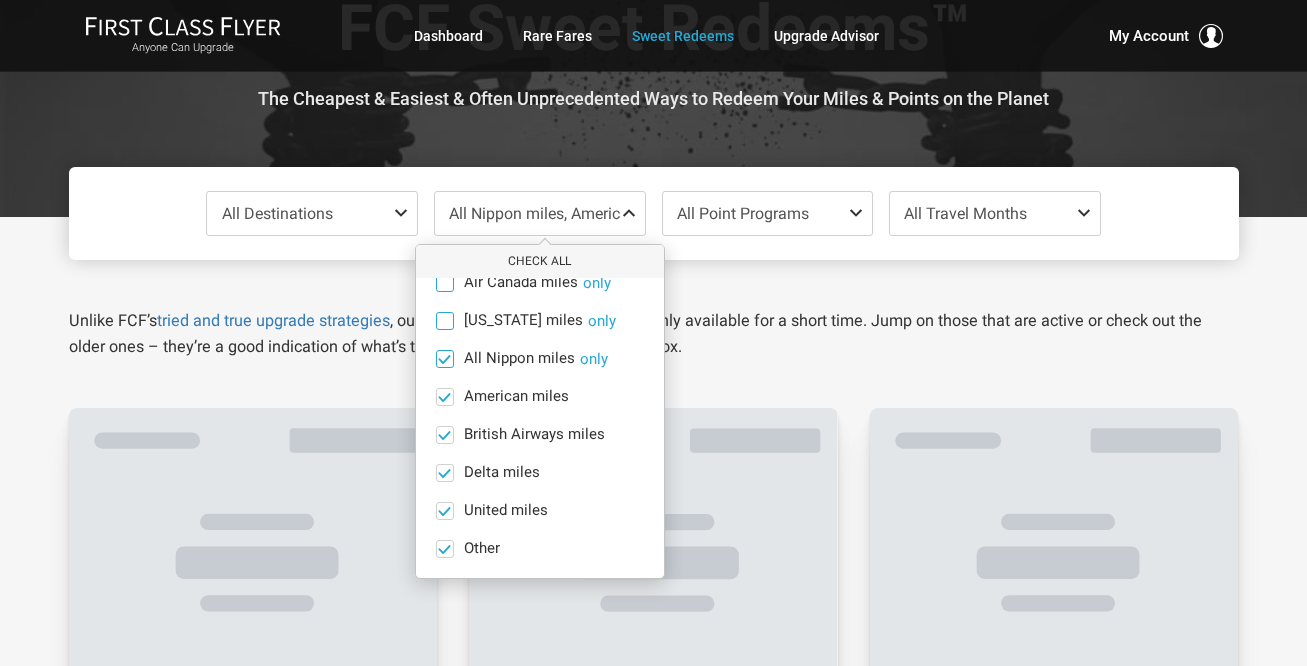 click at bounding box center [444, 358] 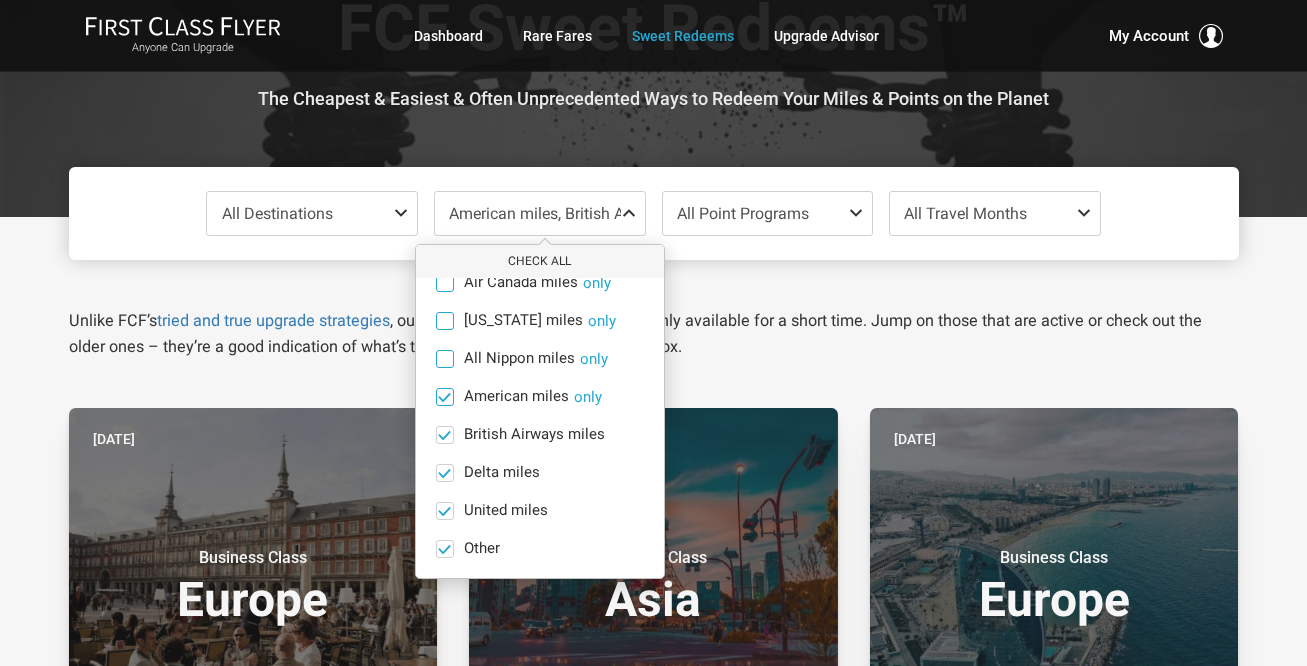 click at bounding box center [444, 396] 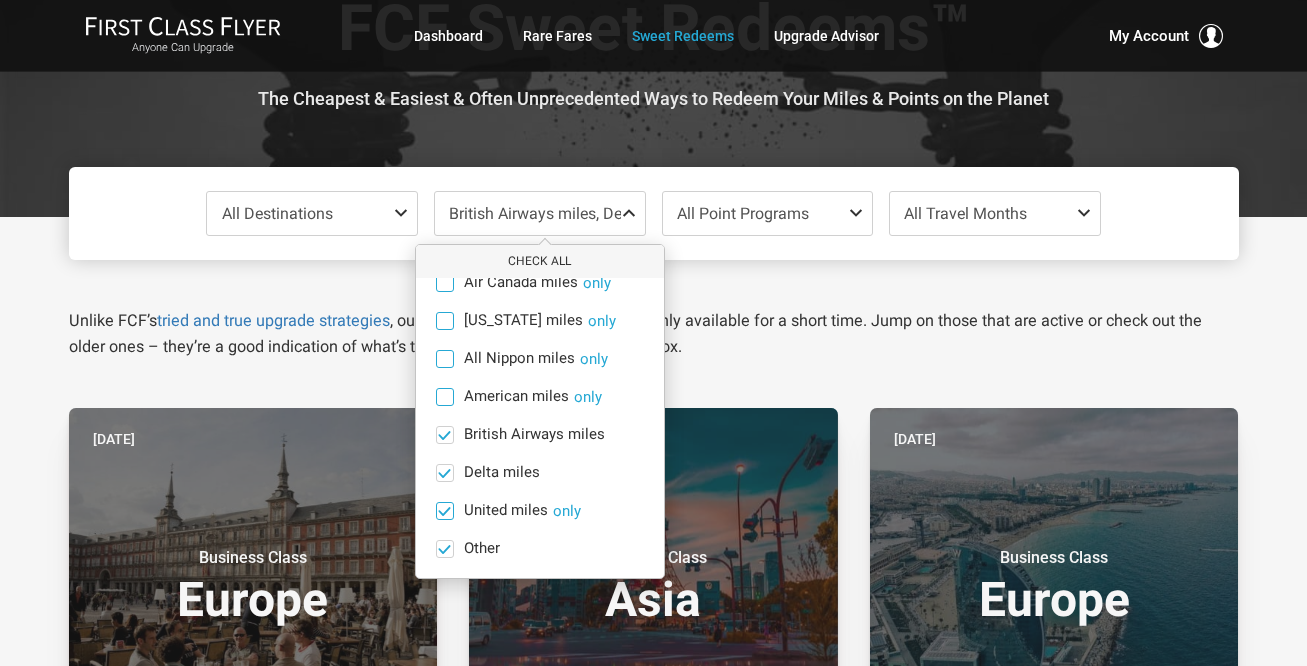 click at bounding box center [444, 510] 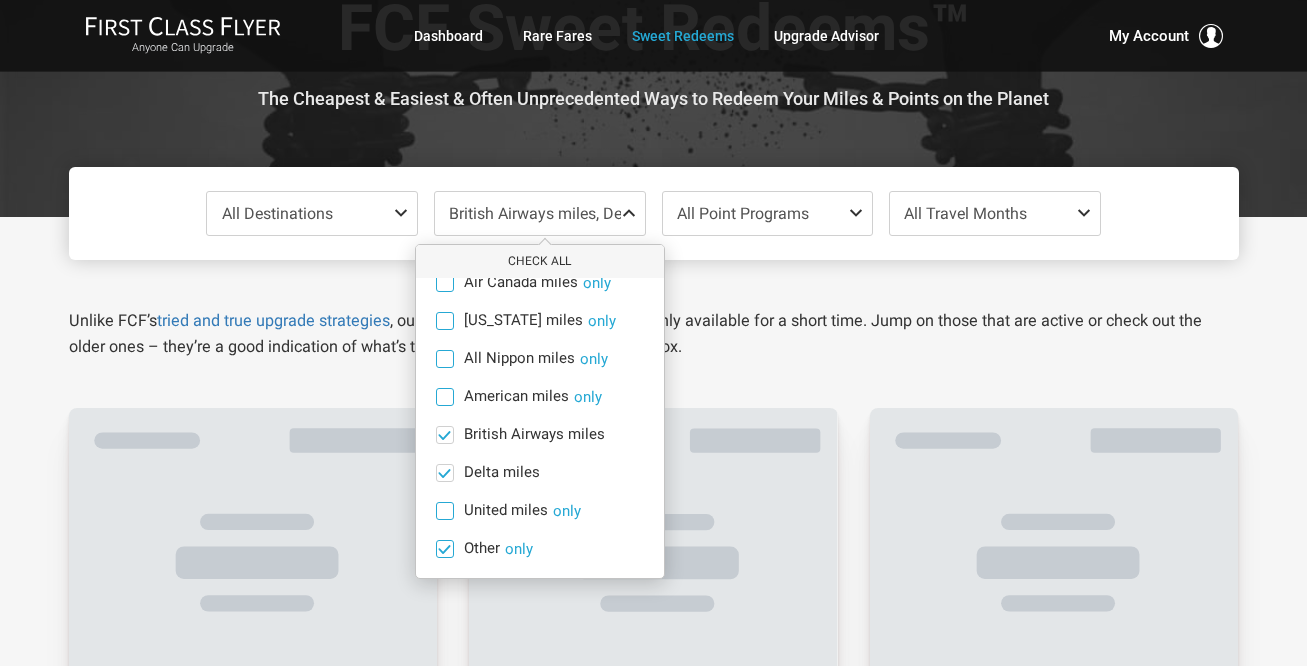 click at bounding box center (444, 548) 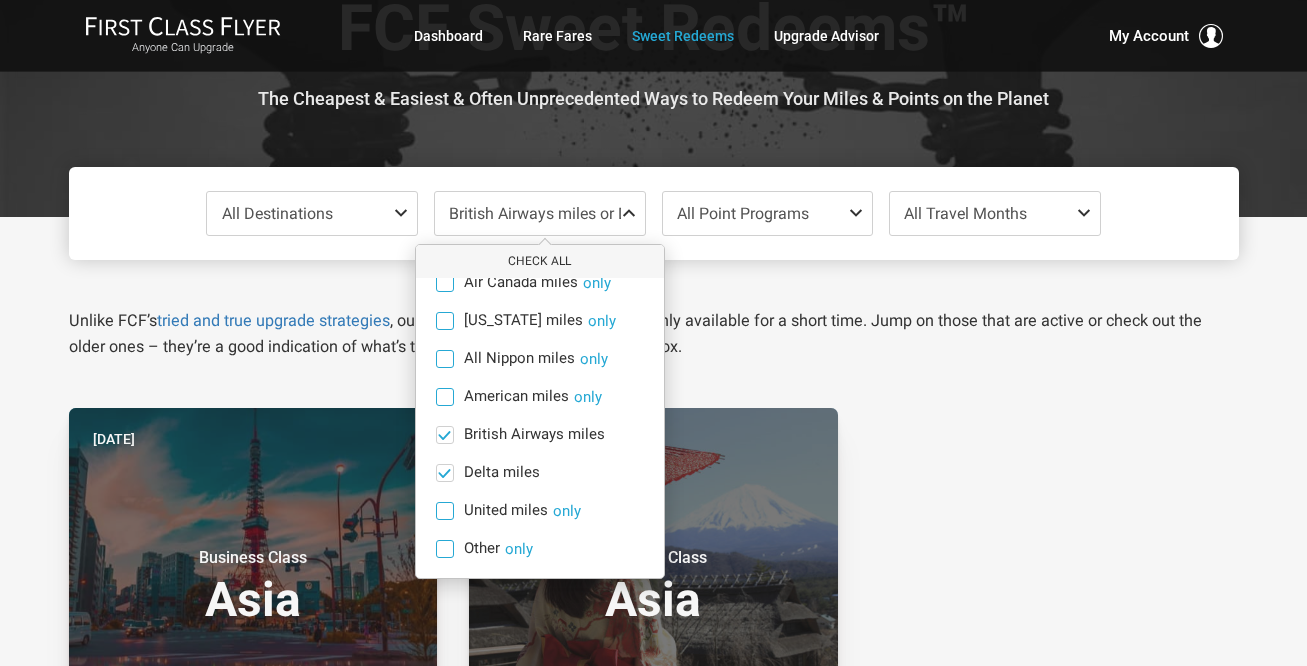 scroll, scrollTop: 0, scrollLeft: 0, axis: both 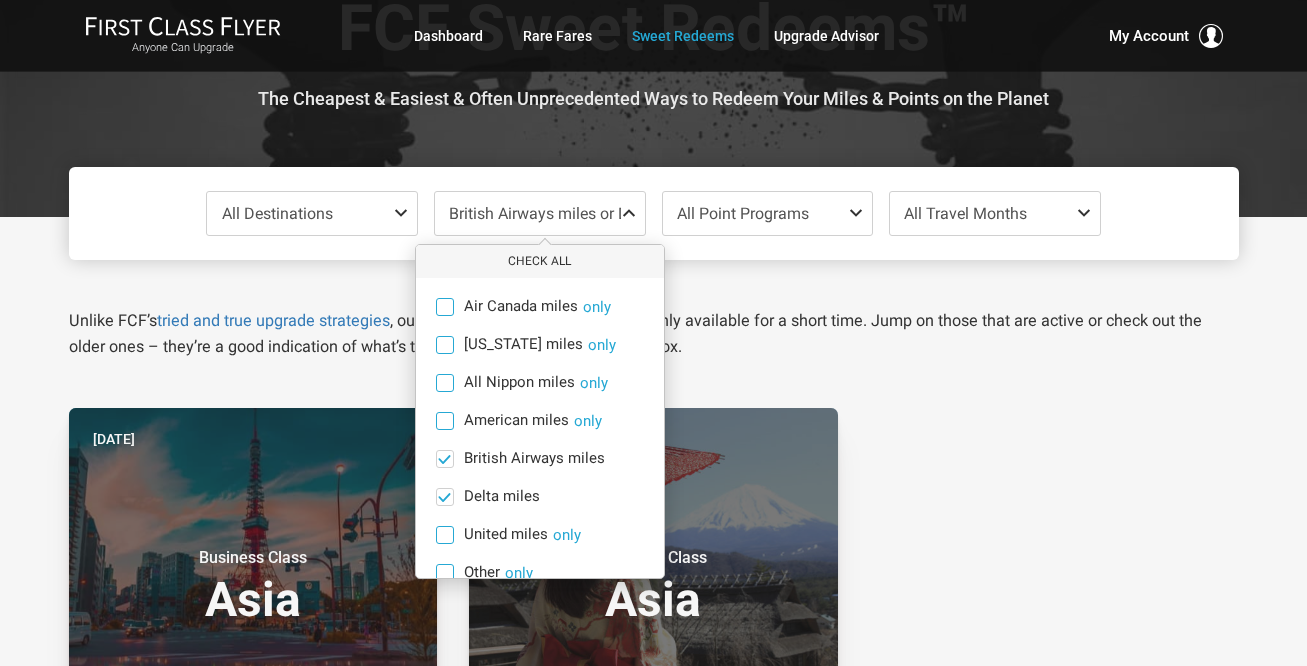 click on "All Destinations Uncheck All Africa  only  Asia  only  Caribbean  only  Europe  only  Hawaii  only  India  only  Mexico  only  Middle East  only  North America  only  South America  only  South Pacific  only  British Airways miles or Delta miles Check All Air Canada miles  only  Alaska miles  only  All Nippon miles  only  American miles  only  British Airways miles  only  Delta miles  only  United miles  only  Other  only  All Point Programs Uncheck All Amex points  only  Chase points  only  Citi points  only  ITA Airways (Volare) points  only  Marriott points  only  All Travel Months Check All Jul Aug Sep Oct Nov Dec Jan Feb Mar Apr May Jun  Unlike FCF’s  tried and true upgrade strategies , our Daily Alerts (below) are usually only available for a short time. Jump on those that are active or check out the older ones – they’re a good indication of what’s to come, delivered fresh to your inbox.  Two days ago Business Class  Asia  Use These Miles / Points: Travel on: Jul 2025 Mileage Savings Up To:" at bounding box center [654, 848] 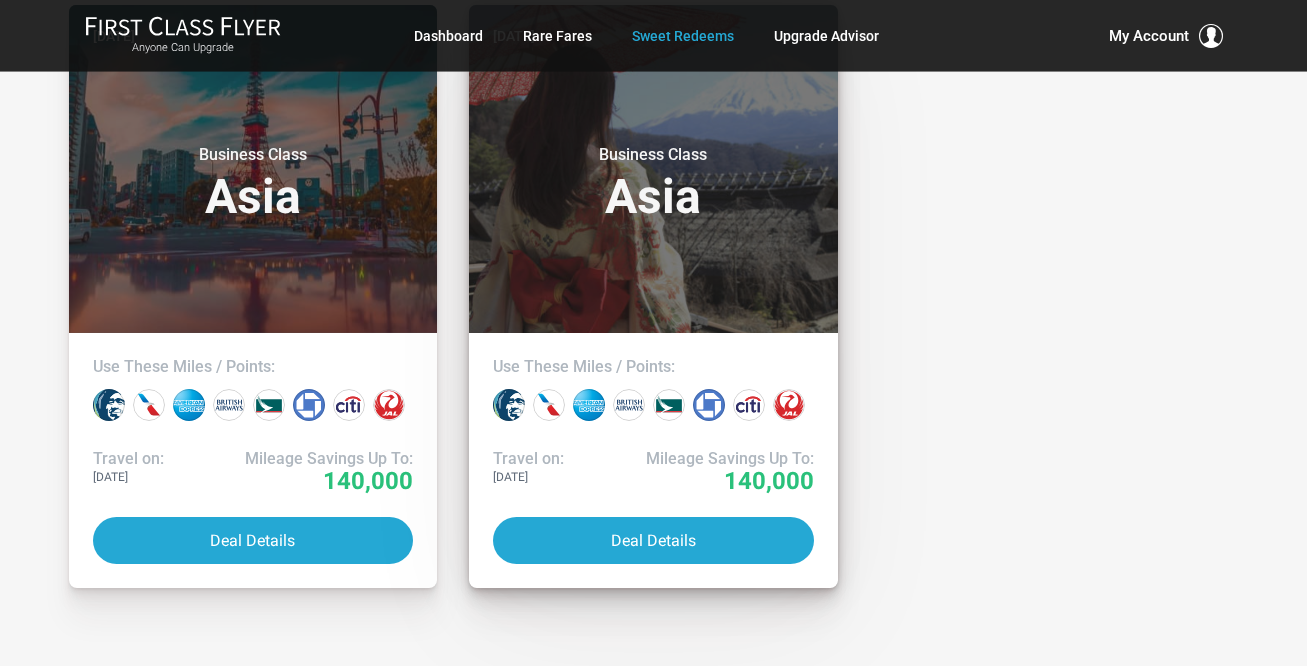 scroll, scrollTop: 512, scrollLeft: 0, axis: vertical 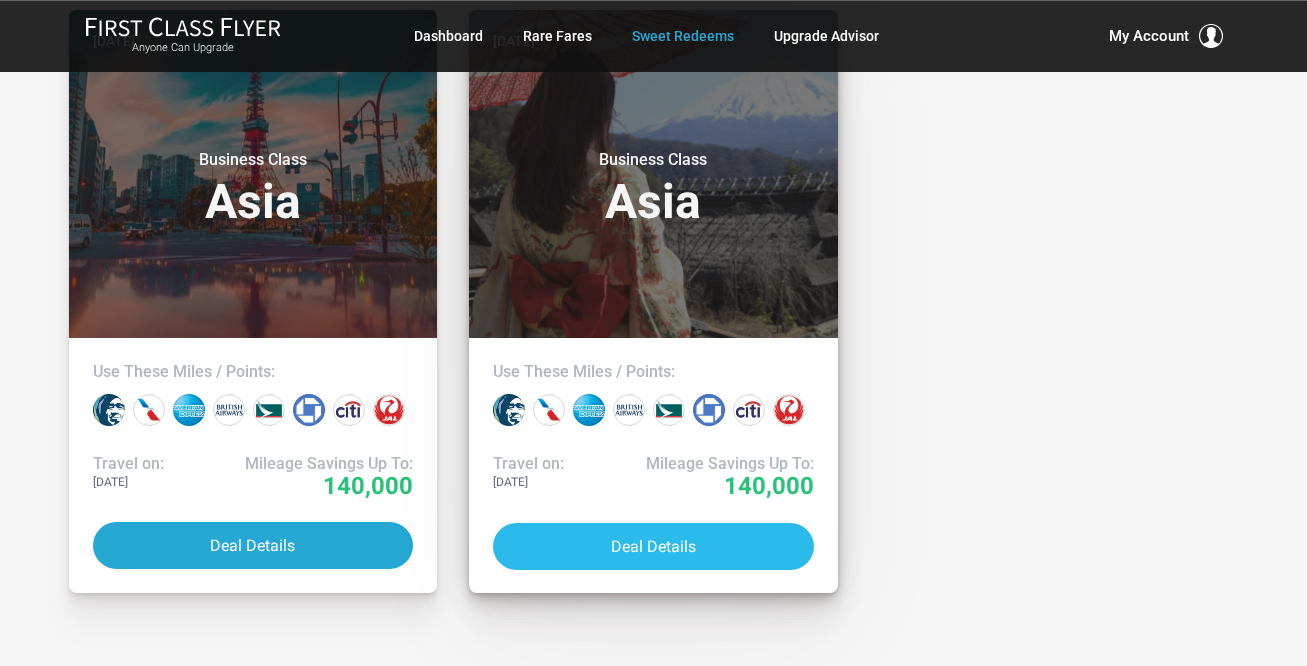 click on "Deal Details" at bounding box center [653, 546] 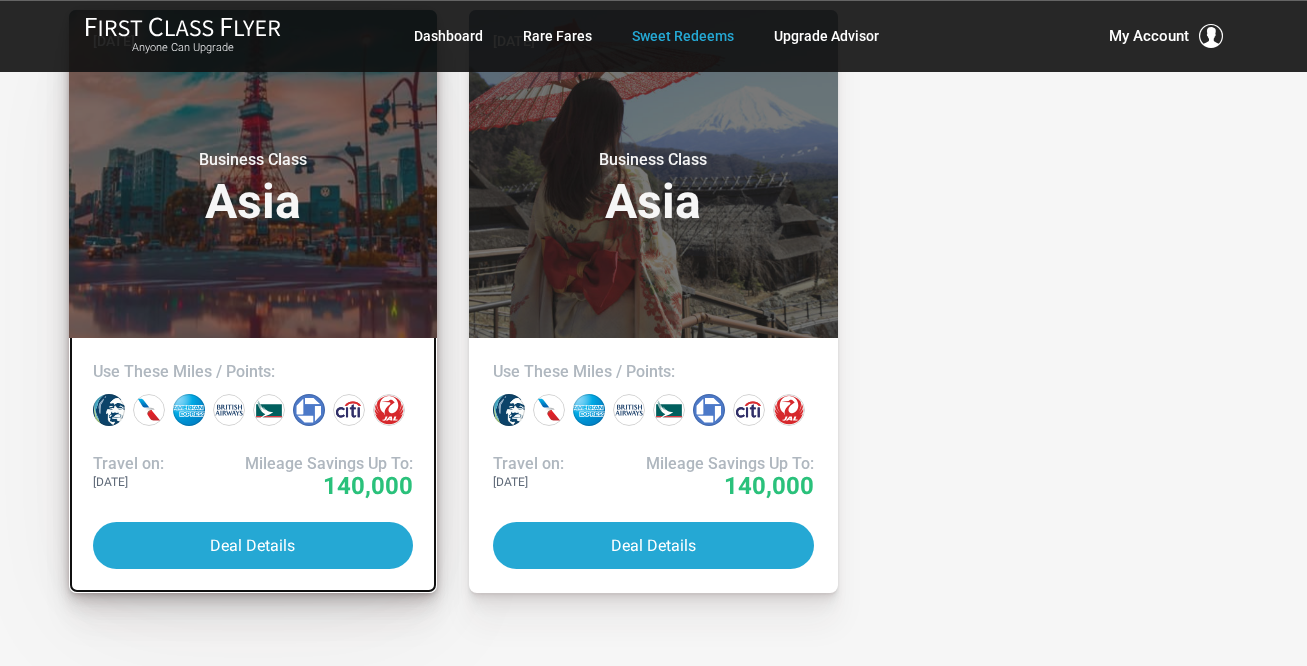 click on "Two days ago Business Class  Asia" at bounding box center [253, 174] 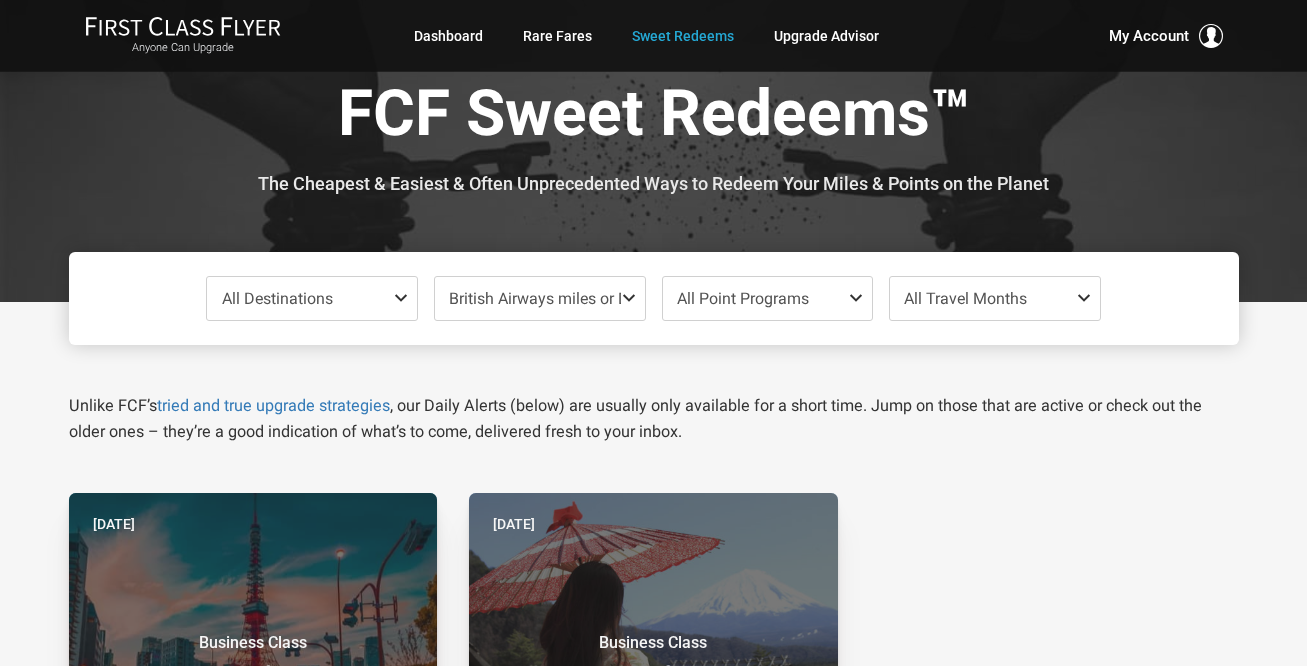 scroll, scrollTop: 0, scrollLeft: 0, axis: both 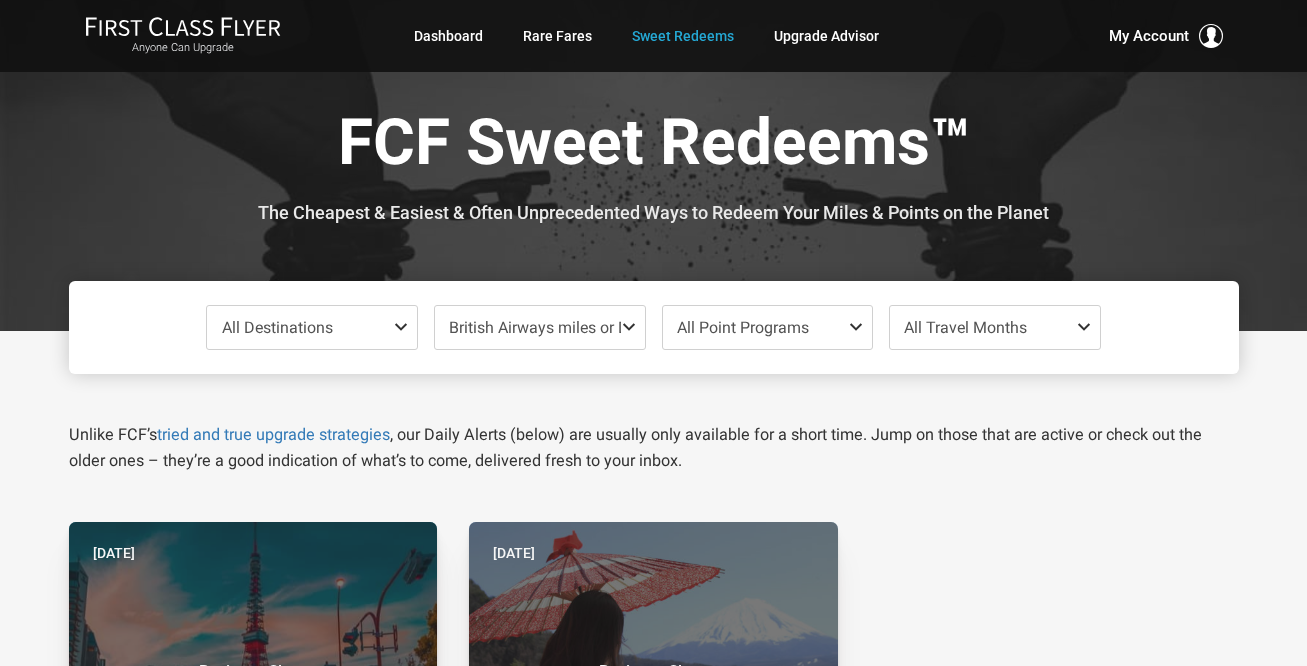 click on "British Airways miles or Delta miles" at bounding box center [573, 327] 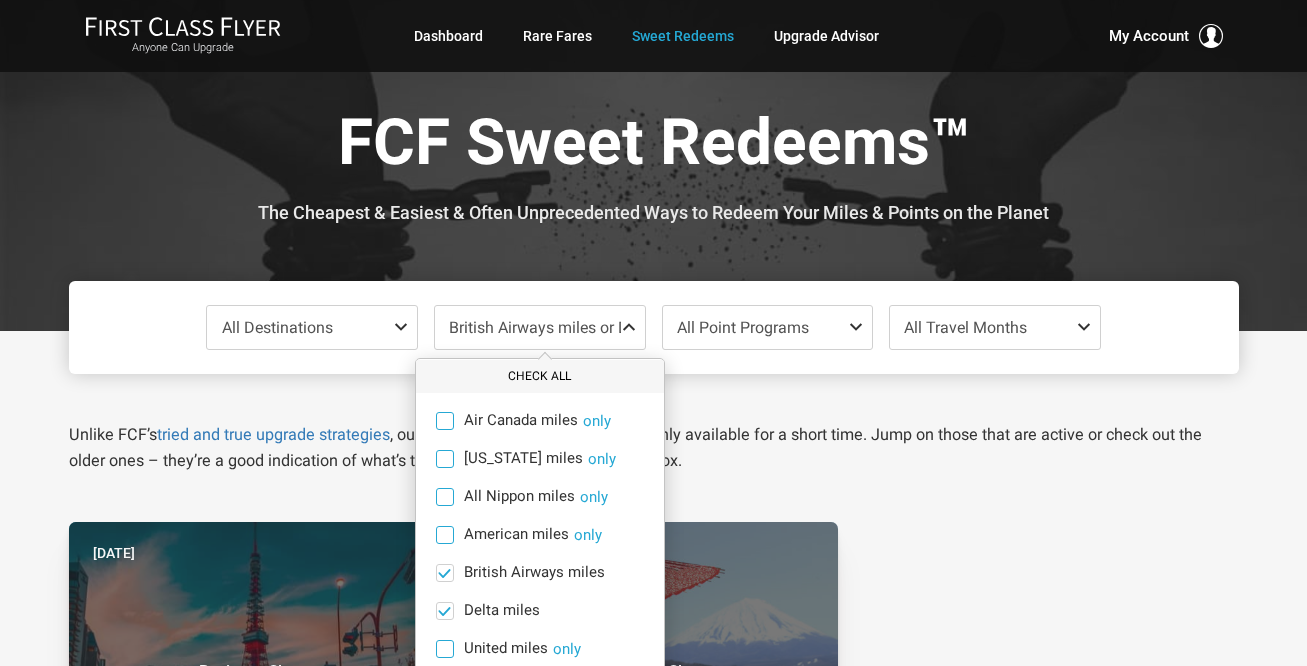 click on "Check All" at bounding box center [540, 376] 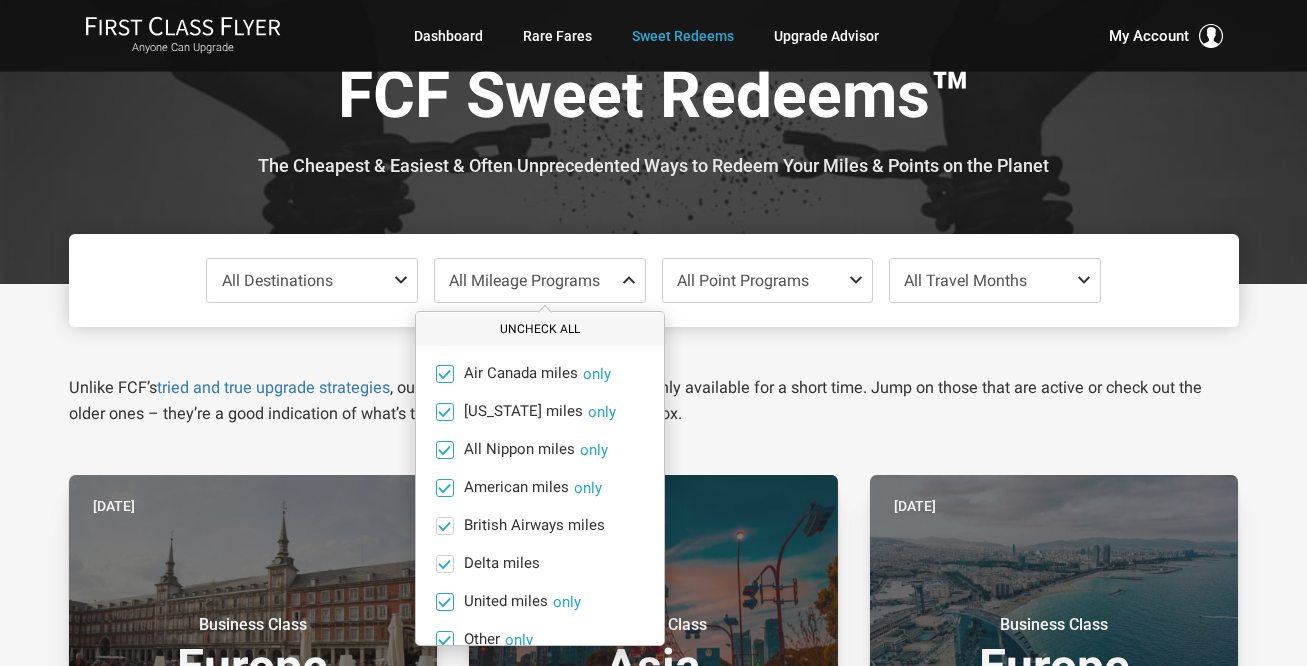 scroll, scrollTop: 58, scrollLeft: 0, axis: vertical 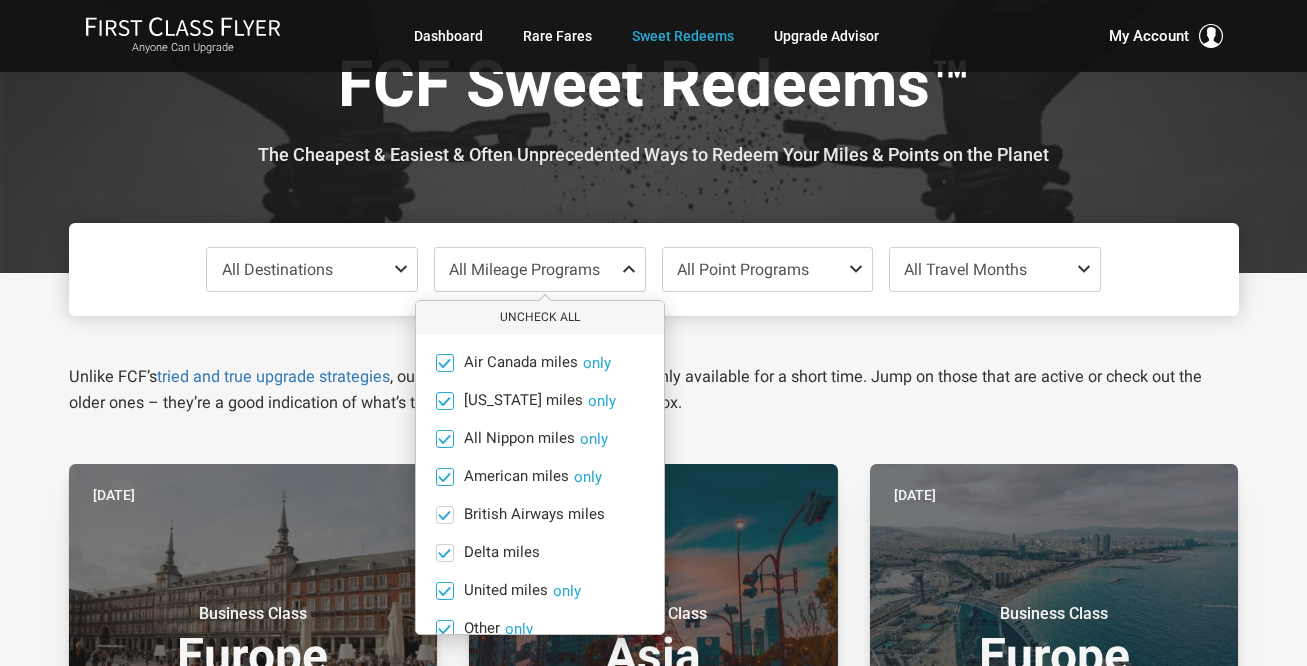 click on "Unlike FCF’s  tried and true upgrade strategies , our Daily Alerts (below) are usually only available for a short time. Jump on those that are active or check out the older ones – they’re a good indication of what’s to come, delivered fresh to your inbox." at bounding box center [654, 366] 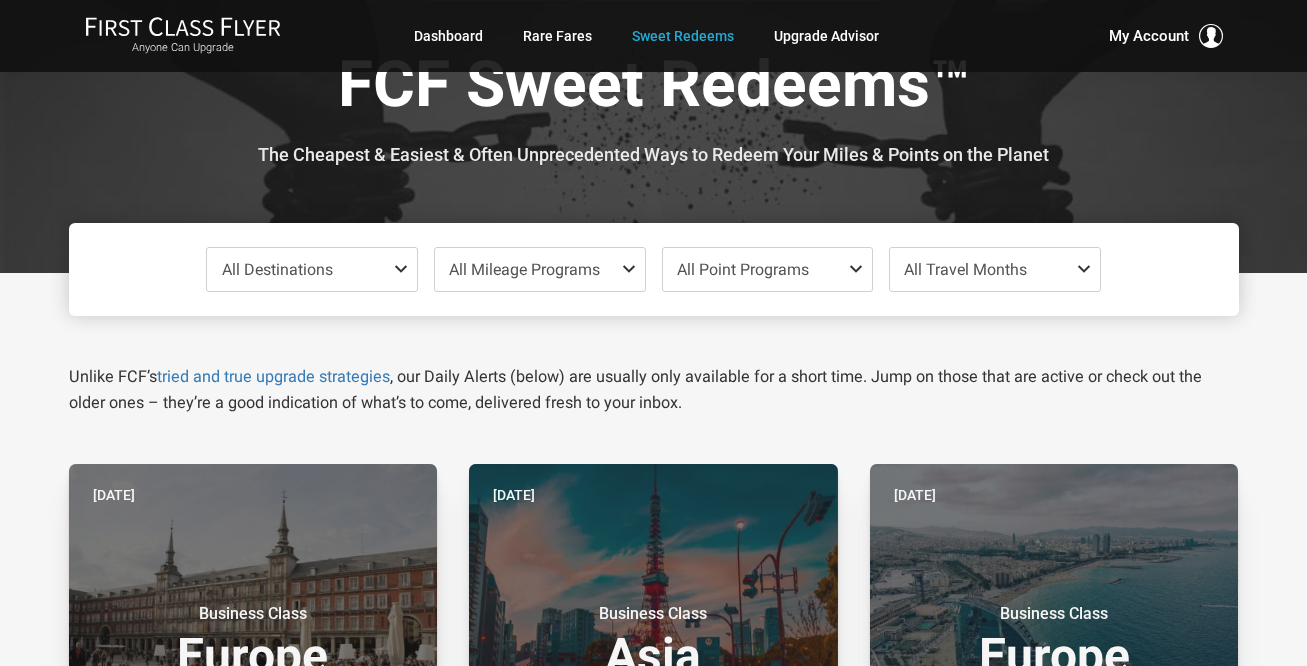 scroll, scrollTop: 0, scrollLeft: 0, axis: both 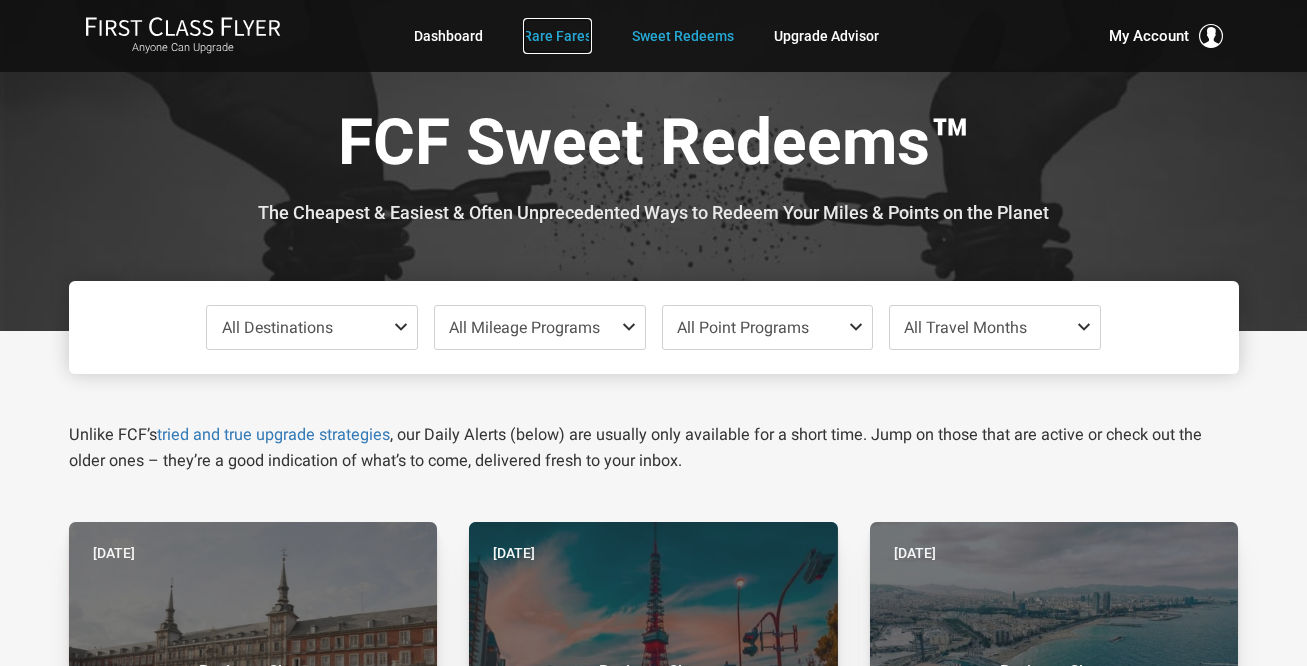 click on "Rare Fares" at bounding box center [557, 36] 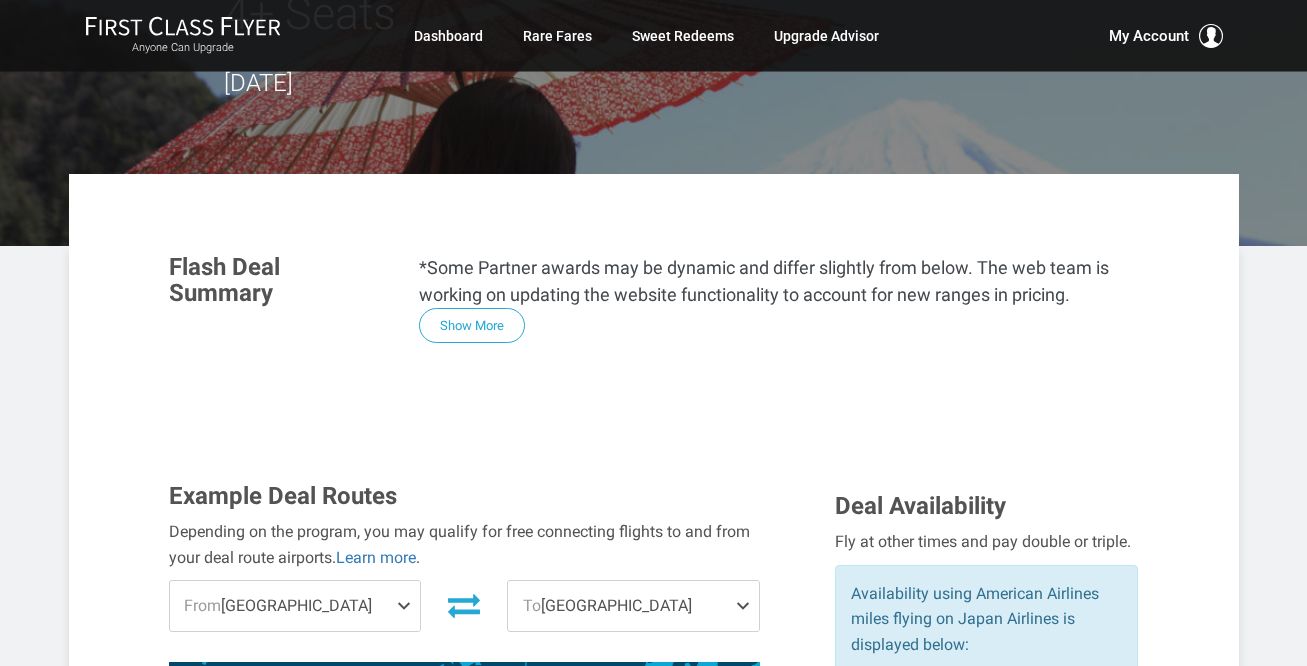 scroll, scrollTop: 400, scrollLeft: 0, axis: vertical 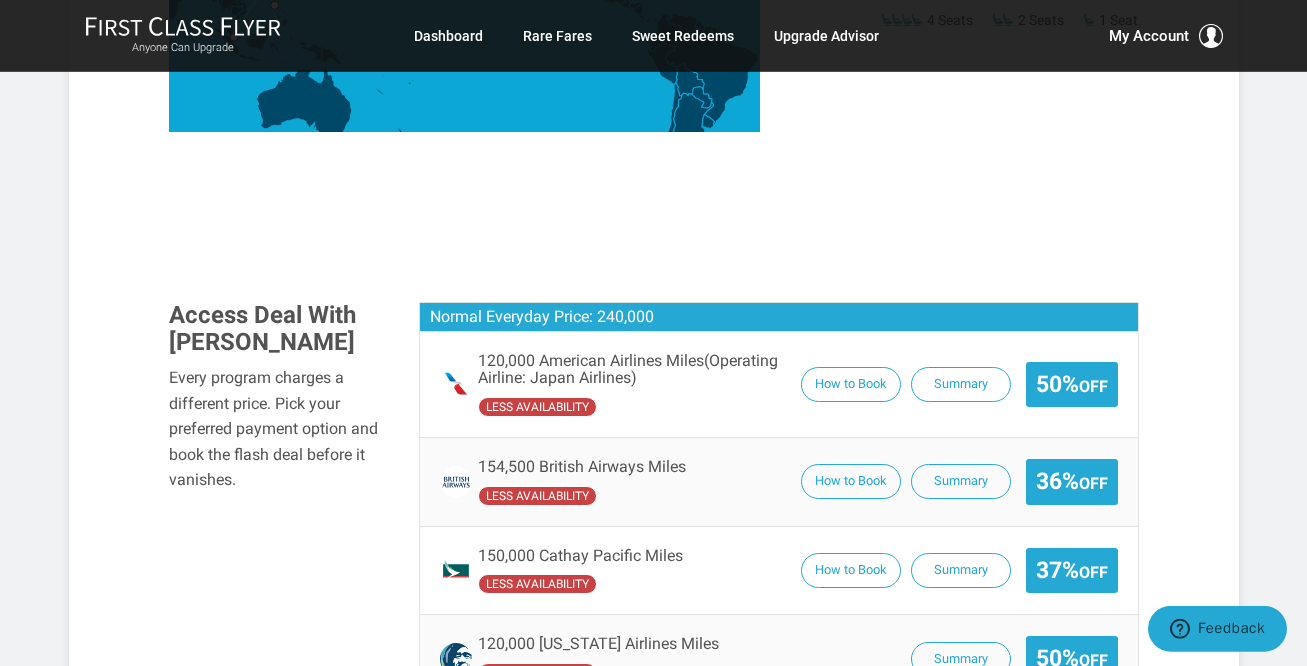 click on "Every program charges a different price. Pick your preferred payment option and book the flash deal before it vanishes." at bounding box center [279, 429] 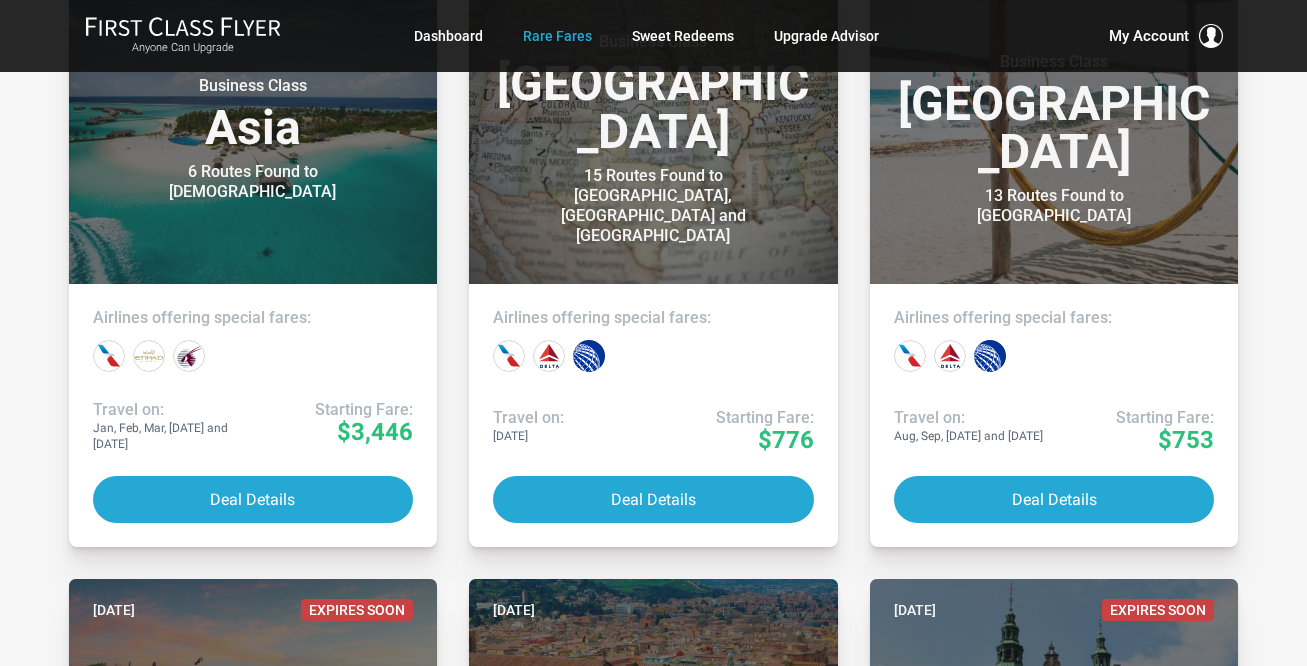 scroll, scrollTop: 1190, scrollLeft: 0, axis: vertical 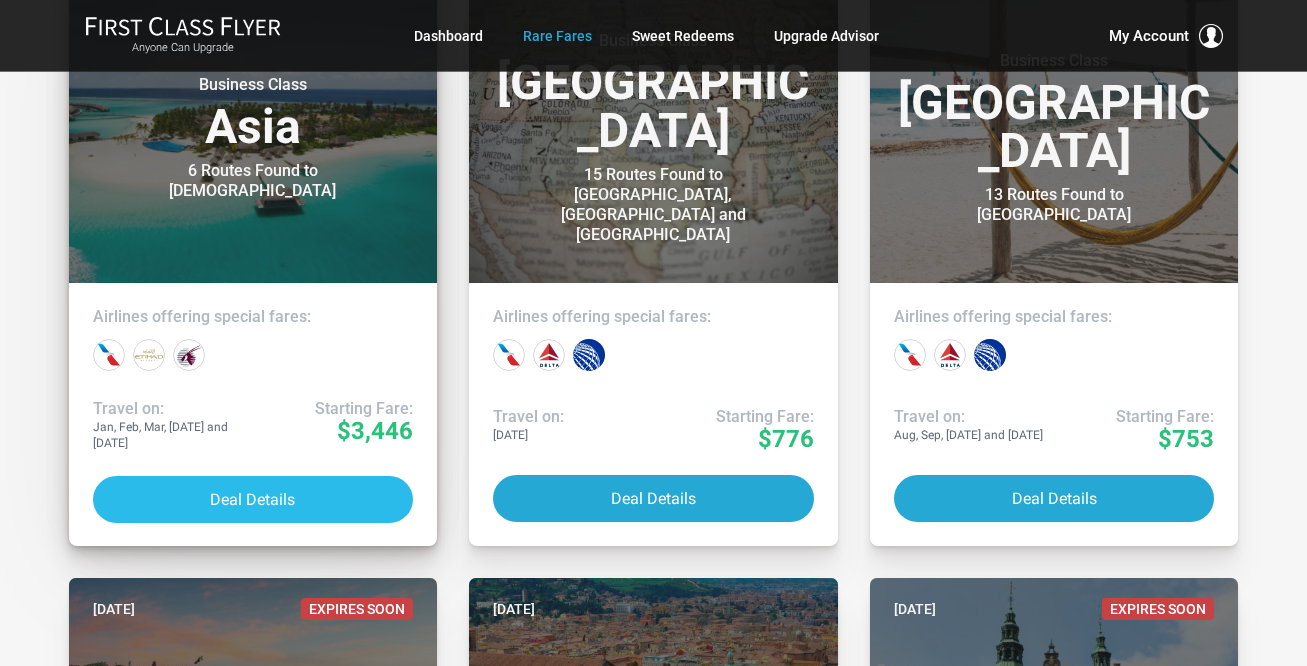 click on "Deal Details" at bounding box center (253, 499) 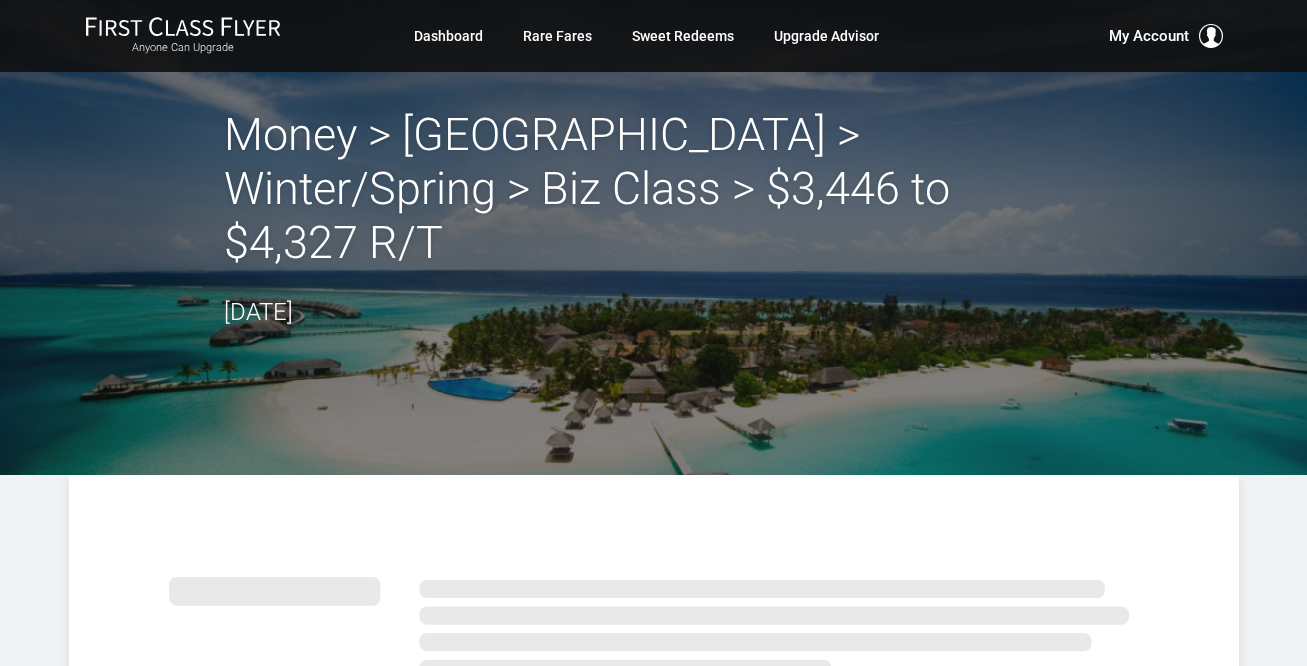 scroll, scrollTop: 0, scrollLeft: 0, axis: both 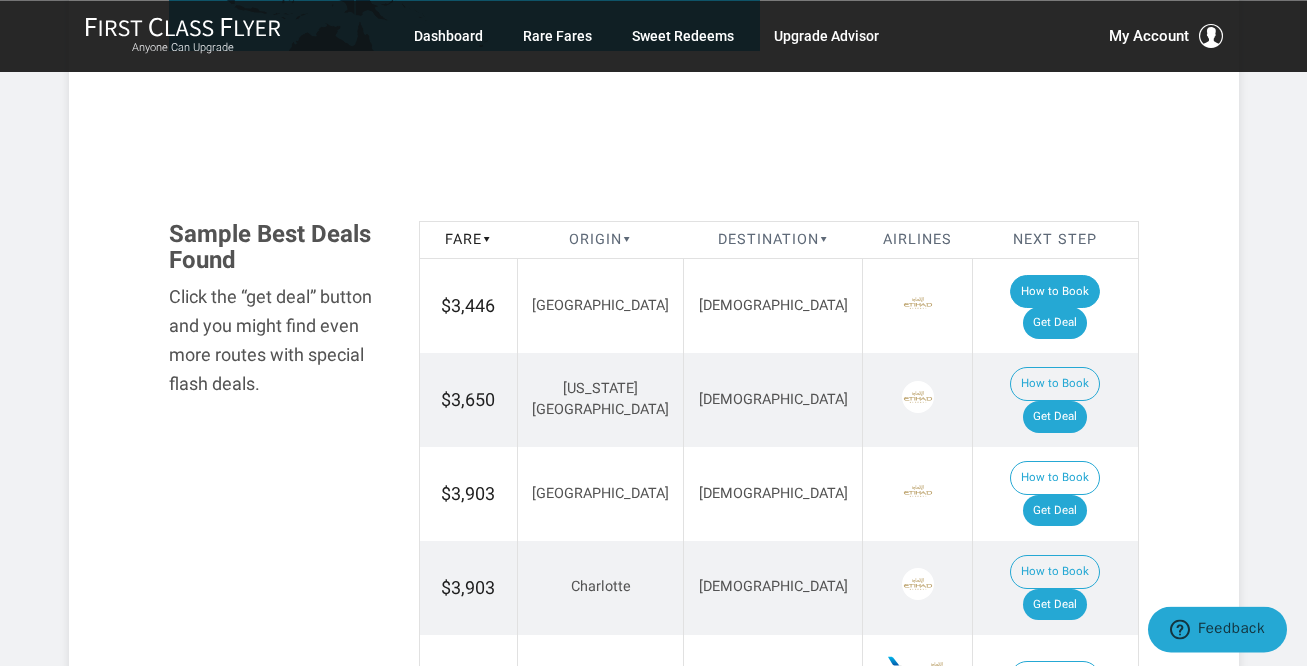 click on "How to Book" at bounding box center [1055, 292] 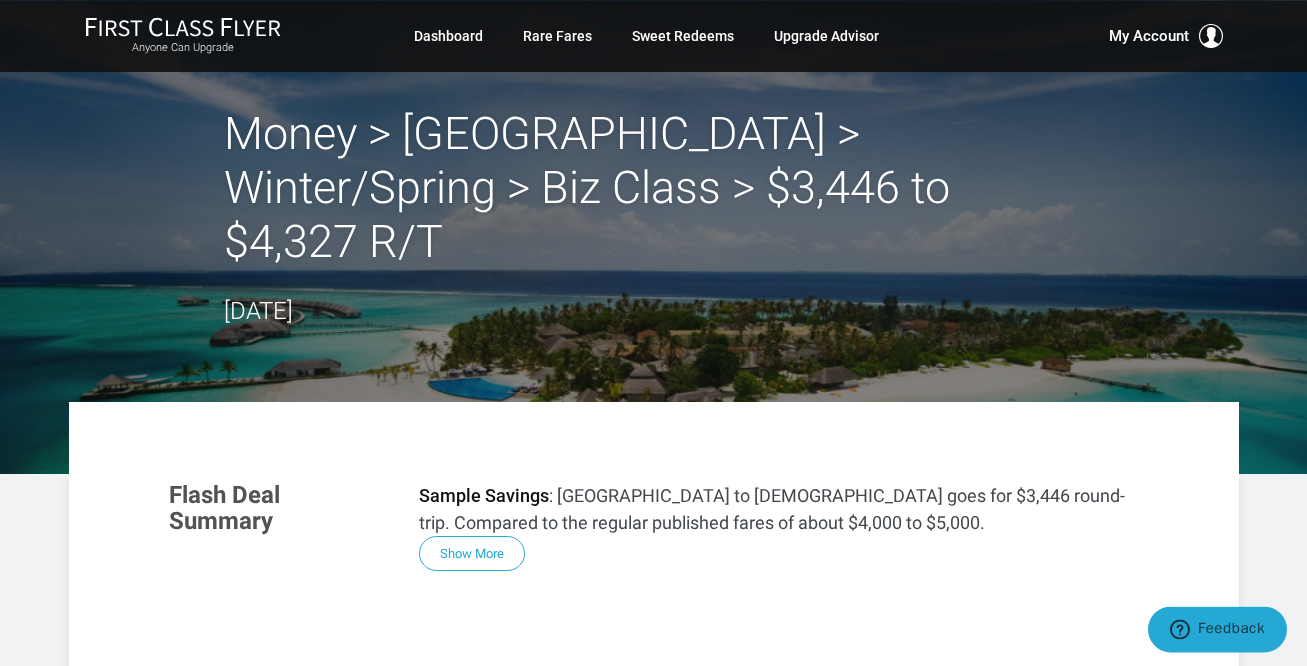 scroll, scrollTop: 0, scrollLeft: 0, axis: both 